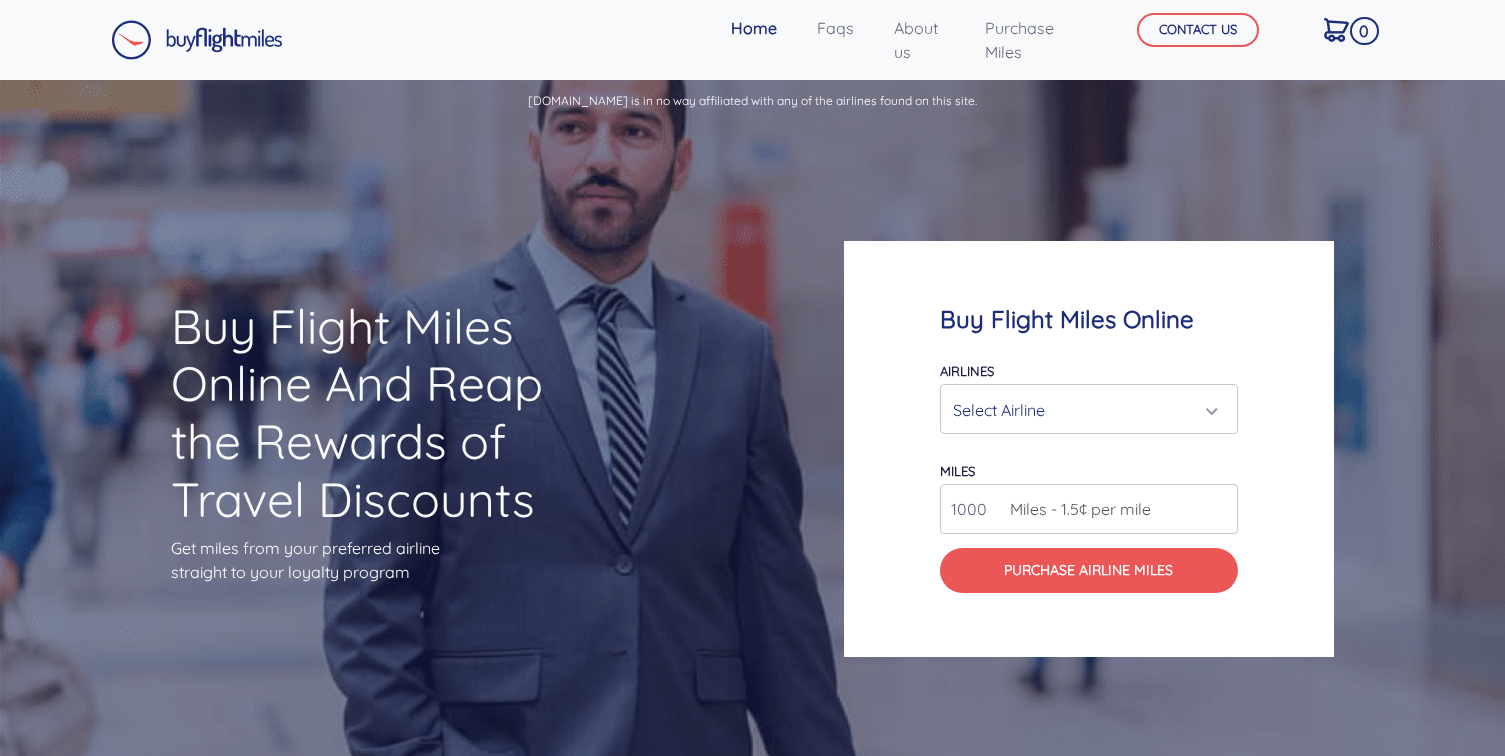scroll, scrollTop: 0, scrollLeft: 0, axis: both 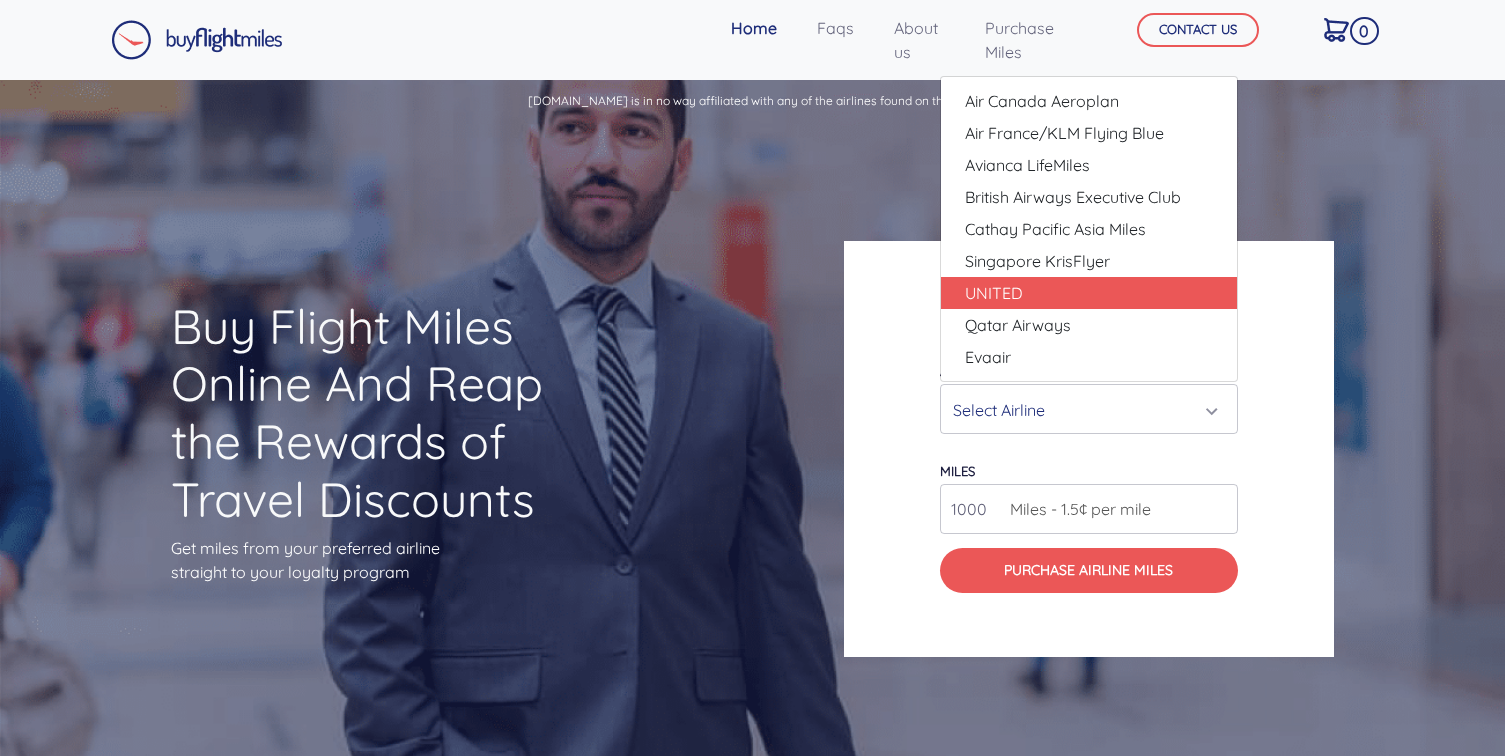 click on "UNITED" at bounding box center [1089, 293] 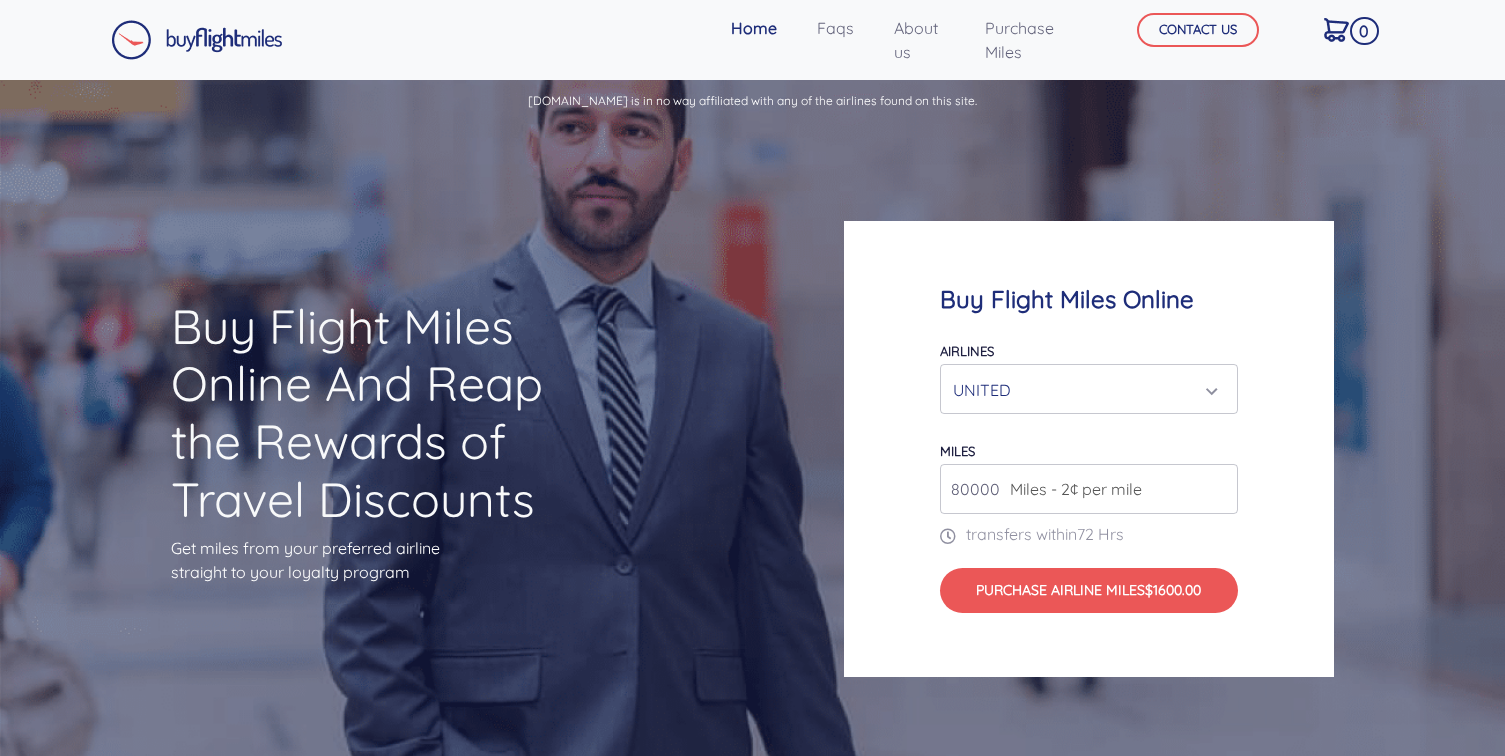 click on "80000" at bounding box center (1089, 489) 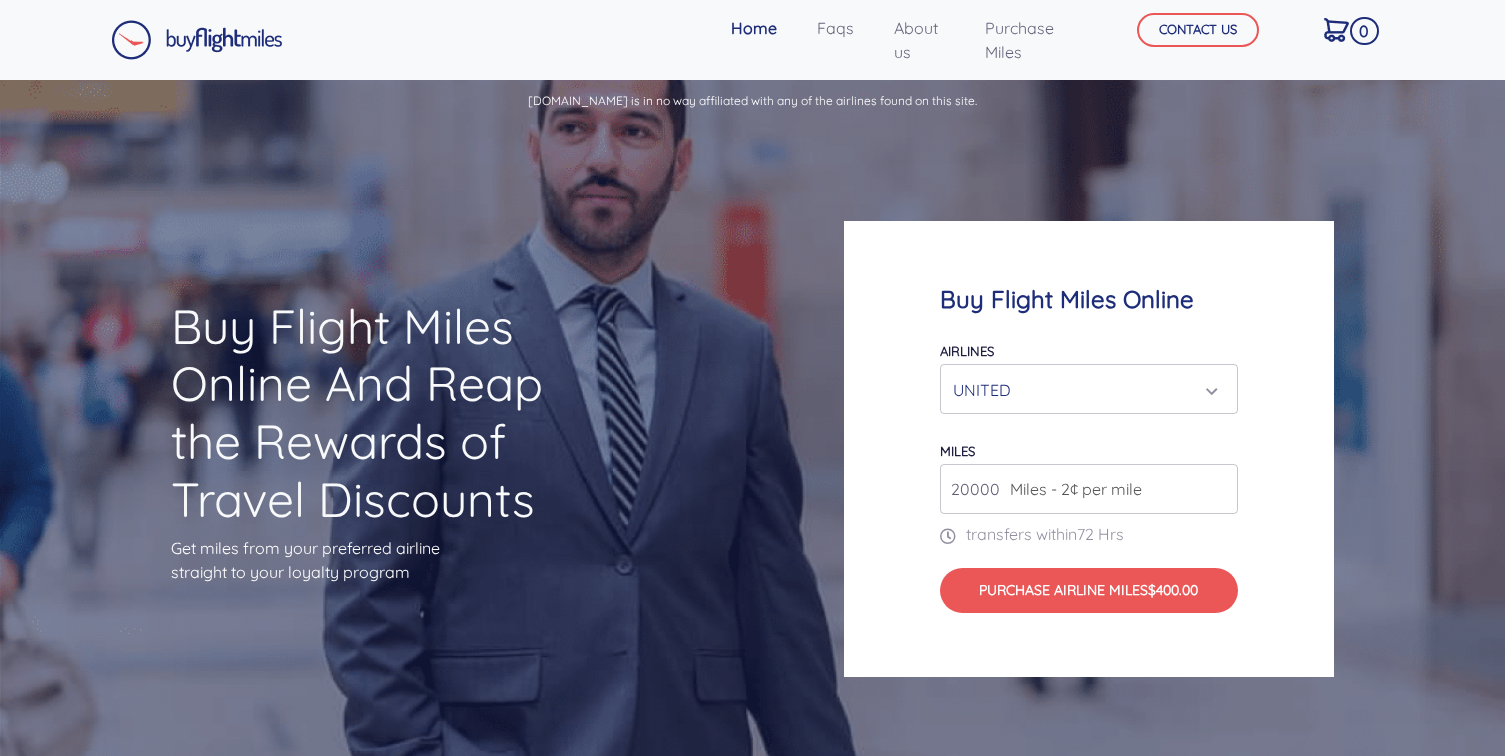 type on "200000" 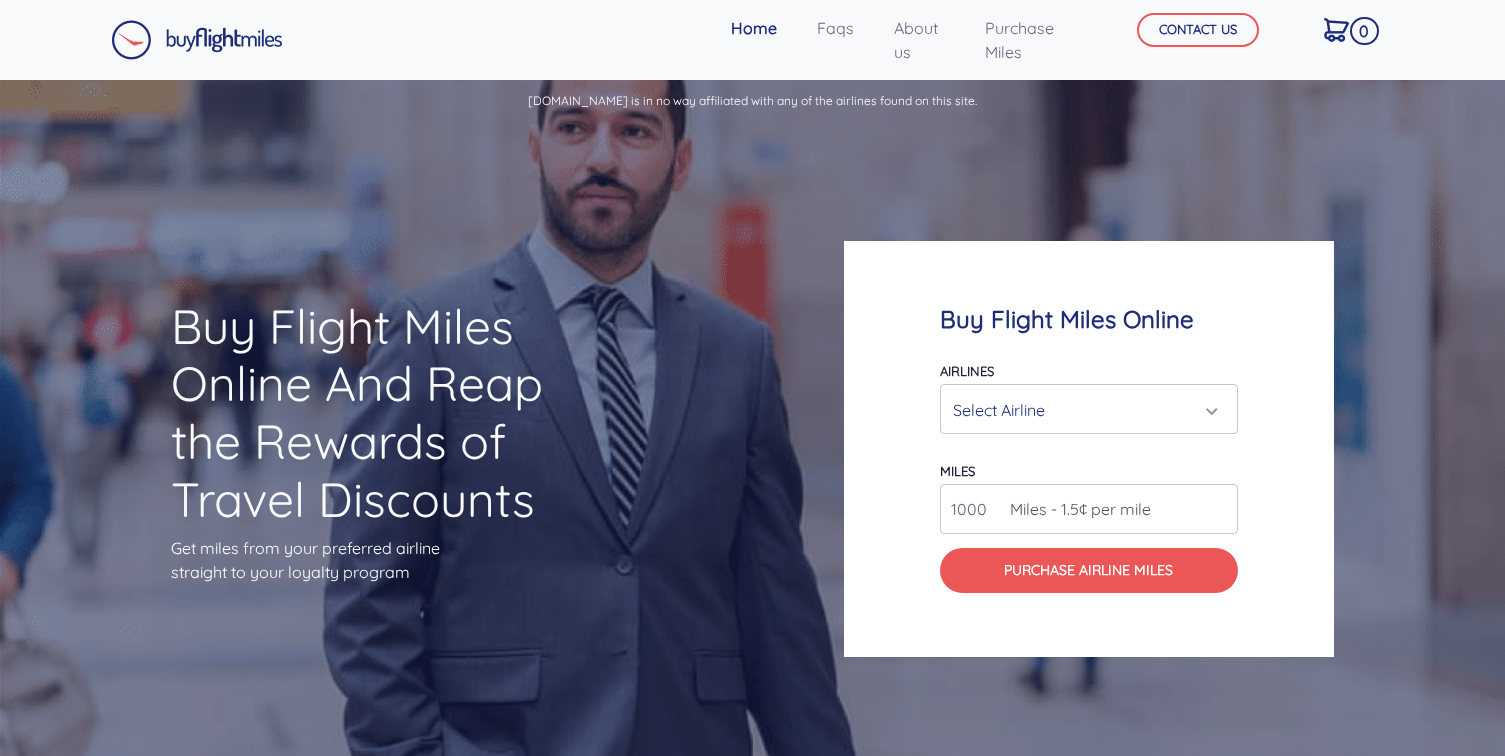 scroll, scrollTop: 80, scrollLeft: 0, axis: vertical 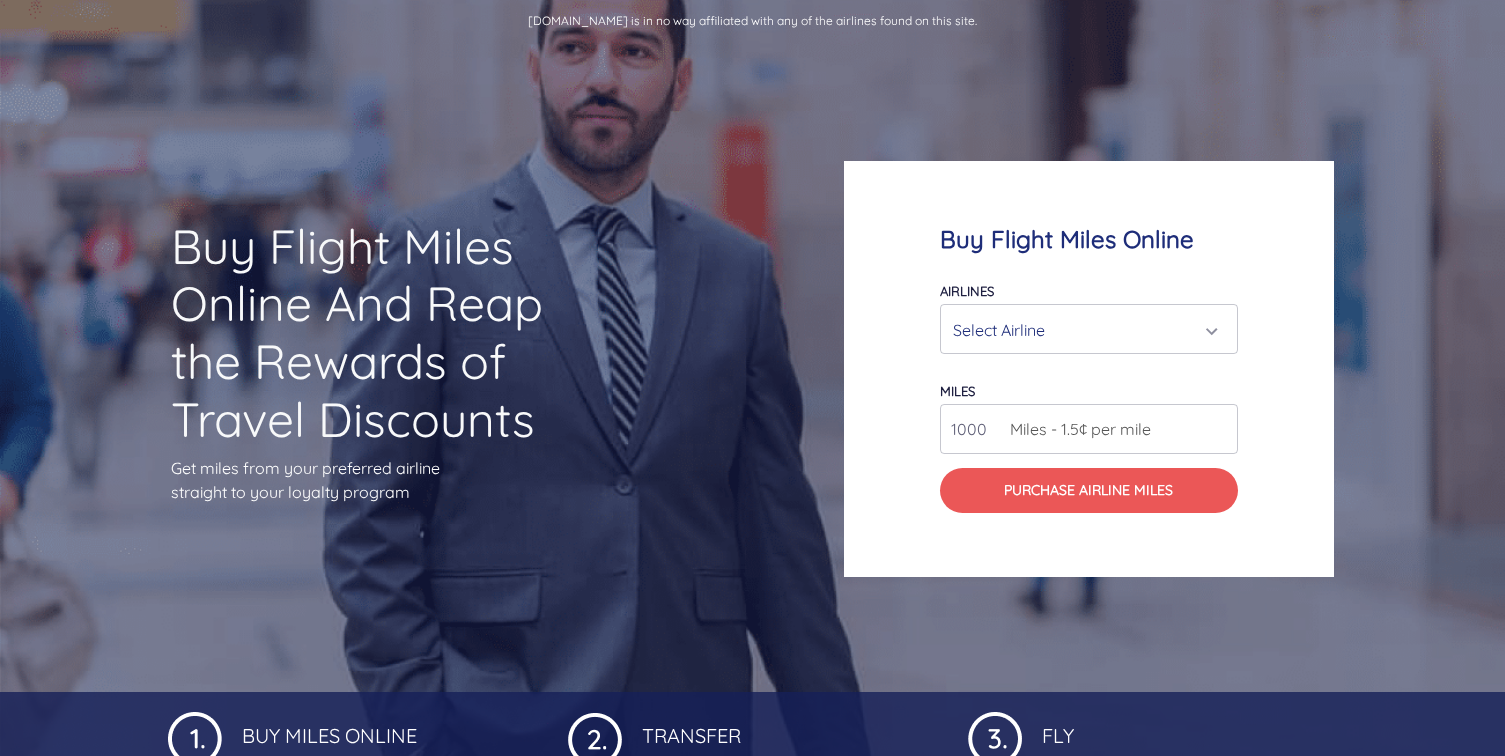 click on "Select Airline" at bounding box center (1083, 330) 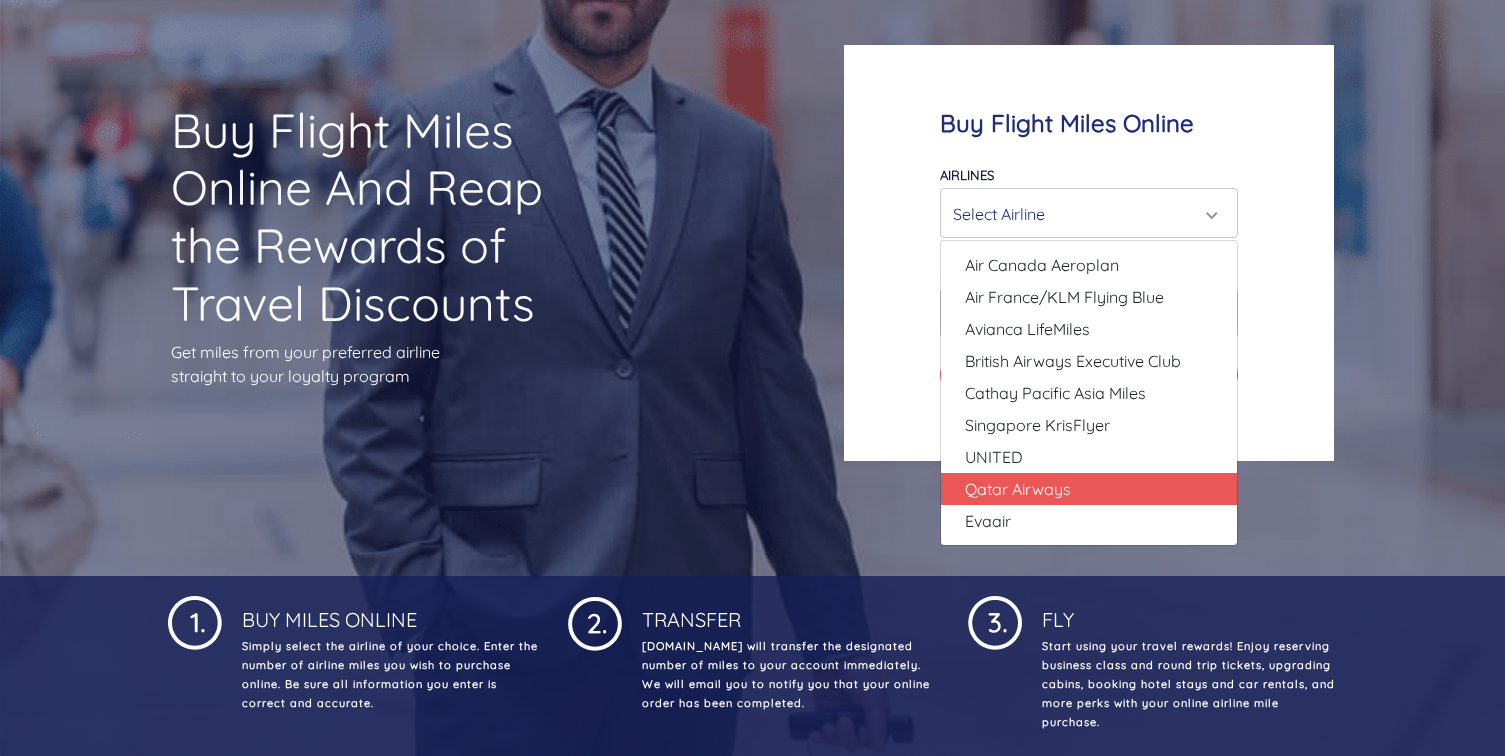 scroll, scrollTop: 194, scrollLeft: 0, axis: vertical 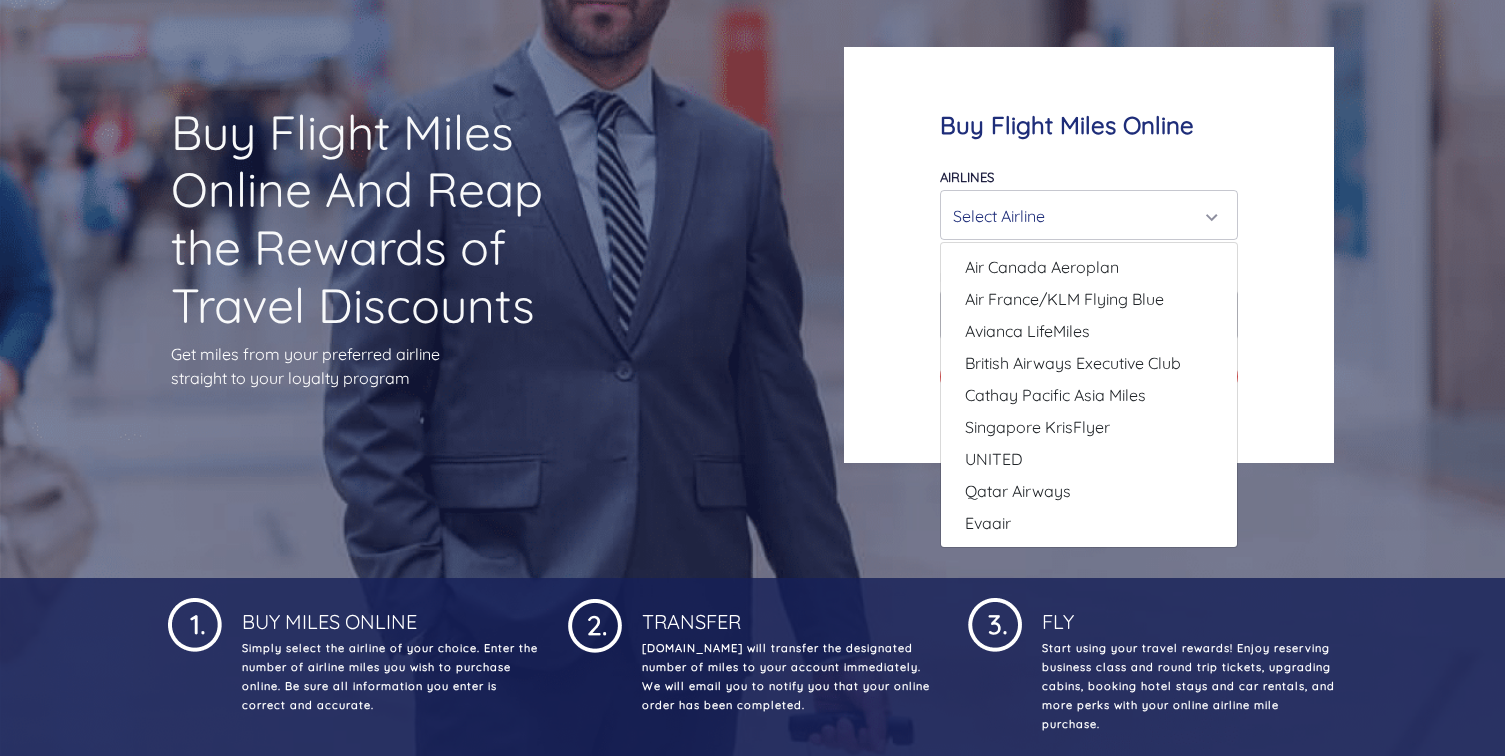 click on "Buy Flight Miles Online
Airlines
Air Canada Aeroplan
Air France/KLM Flying Blue
Avianca LifeMiles
British Airways Executive Club
Cathay Pacific Asia Miles
Singapore KrisFlyer
UNITED
Qatar Airways
Evaair
Select Airline   Air Canada Aeroplan Air France/KLM Flying Blue Avianca LifeMiles British Airways Executive Club 1000" at bounding box center [1089, 255] 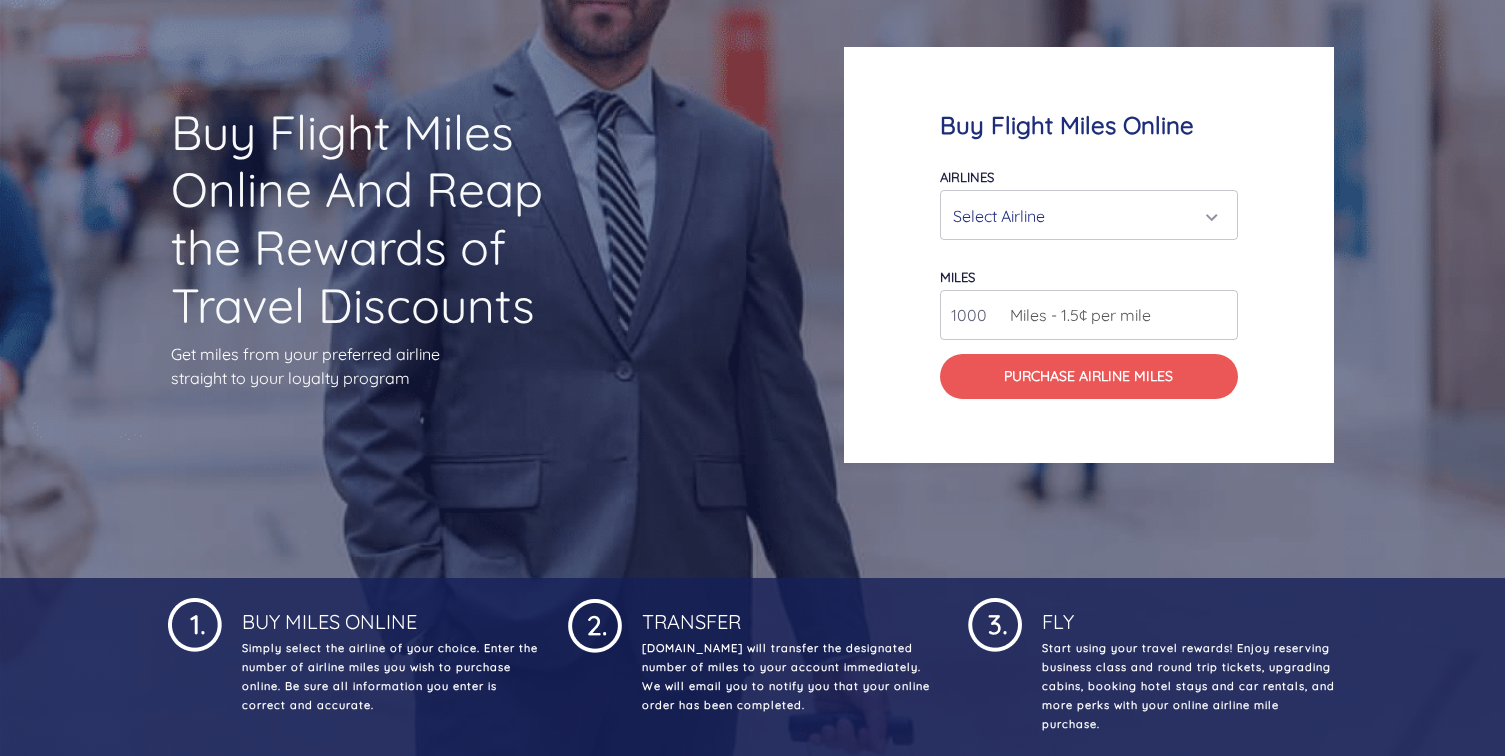 click on "Select Airline" at bounding box center [1083, 216] 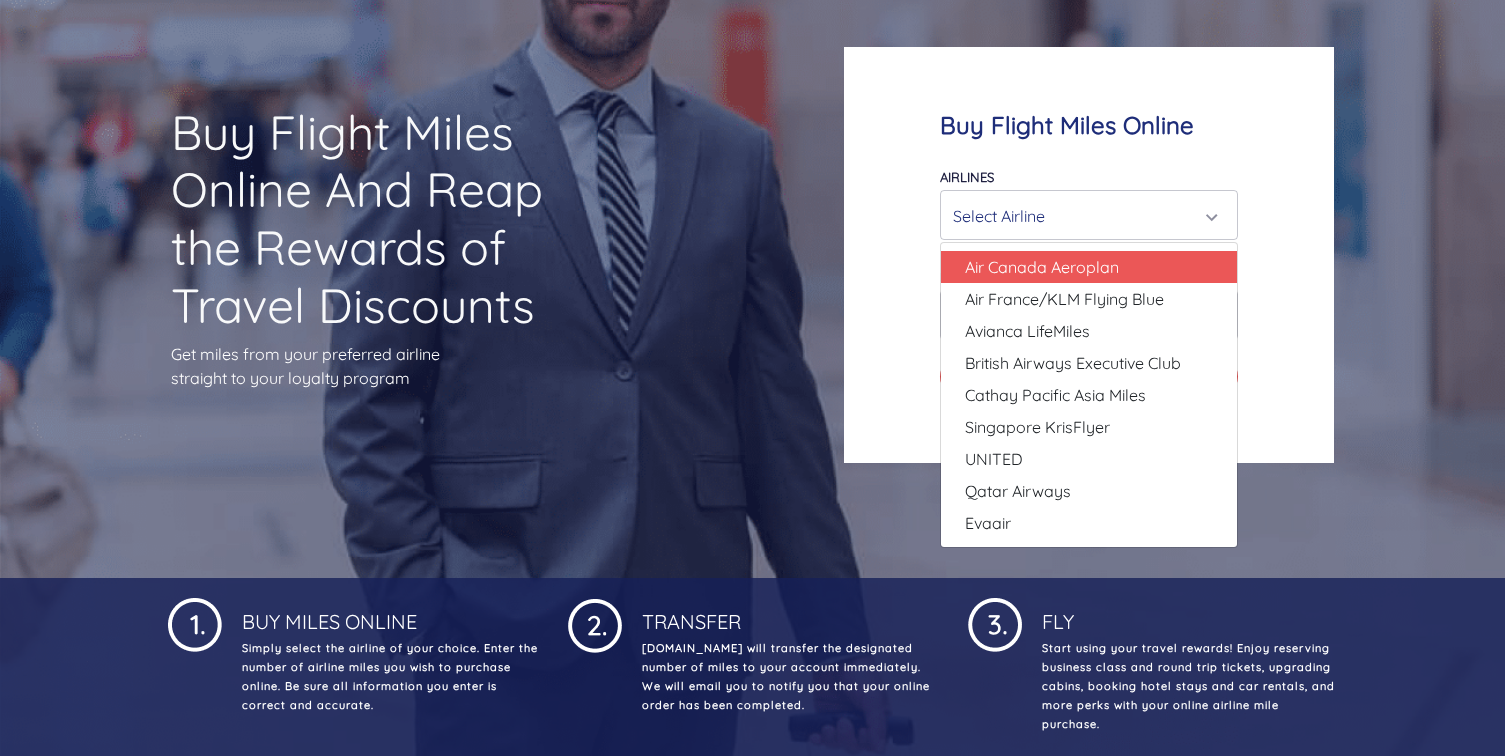 click on "Air Canada Aeroplan" at bounding box center [1042, 267] 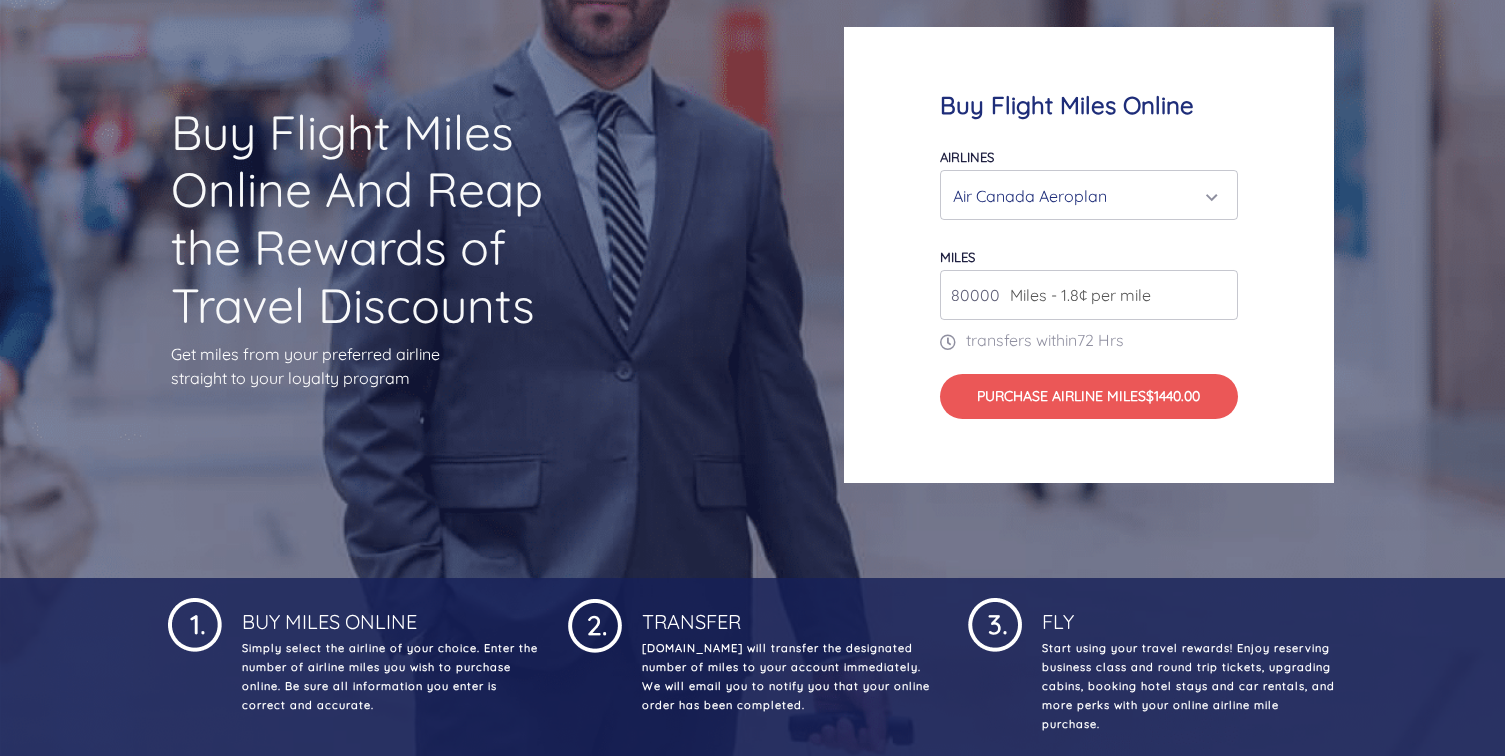 click on "80000" at bounding box center [1089, 295] 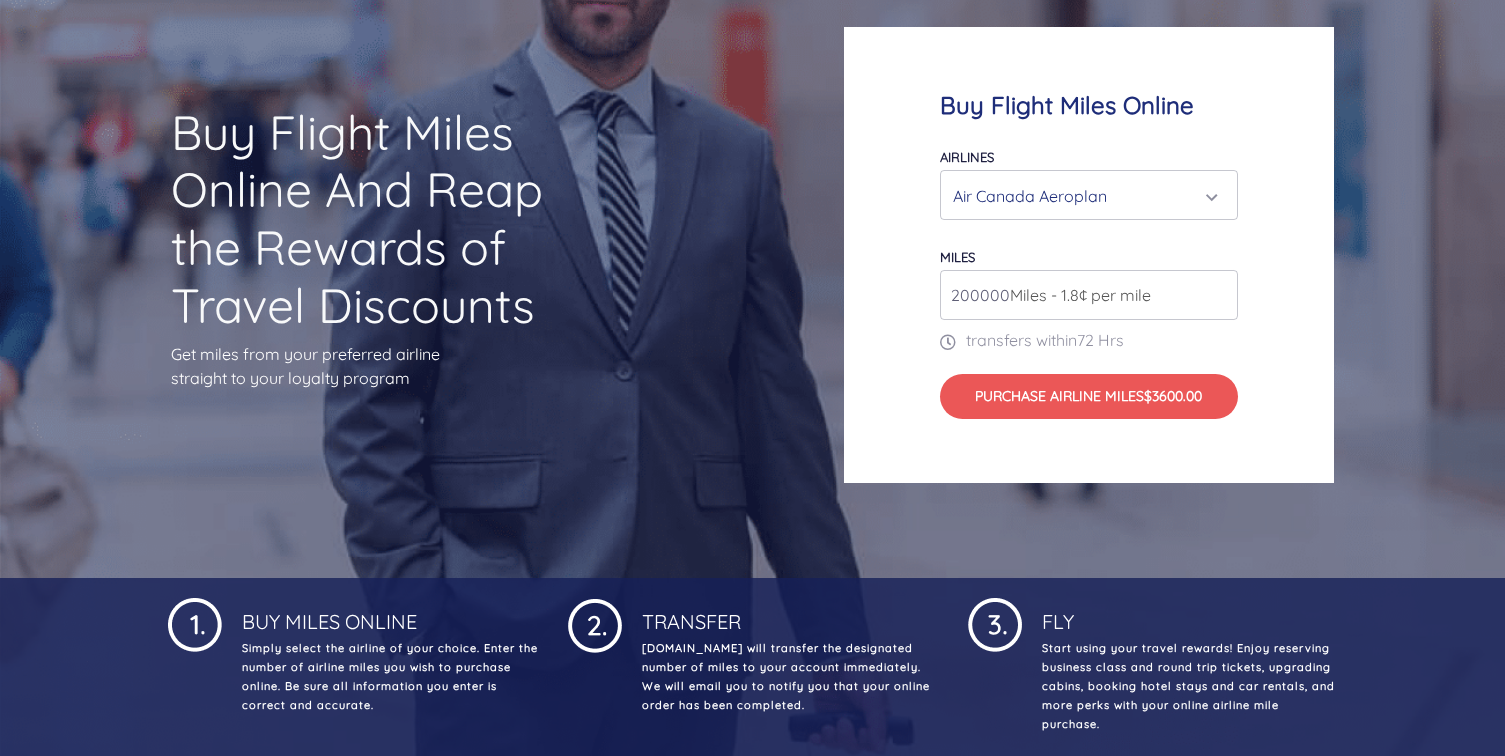 type on "200000" 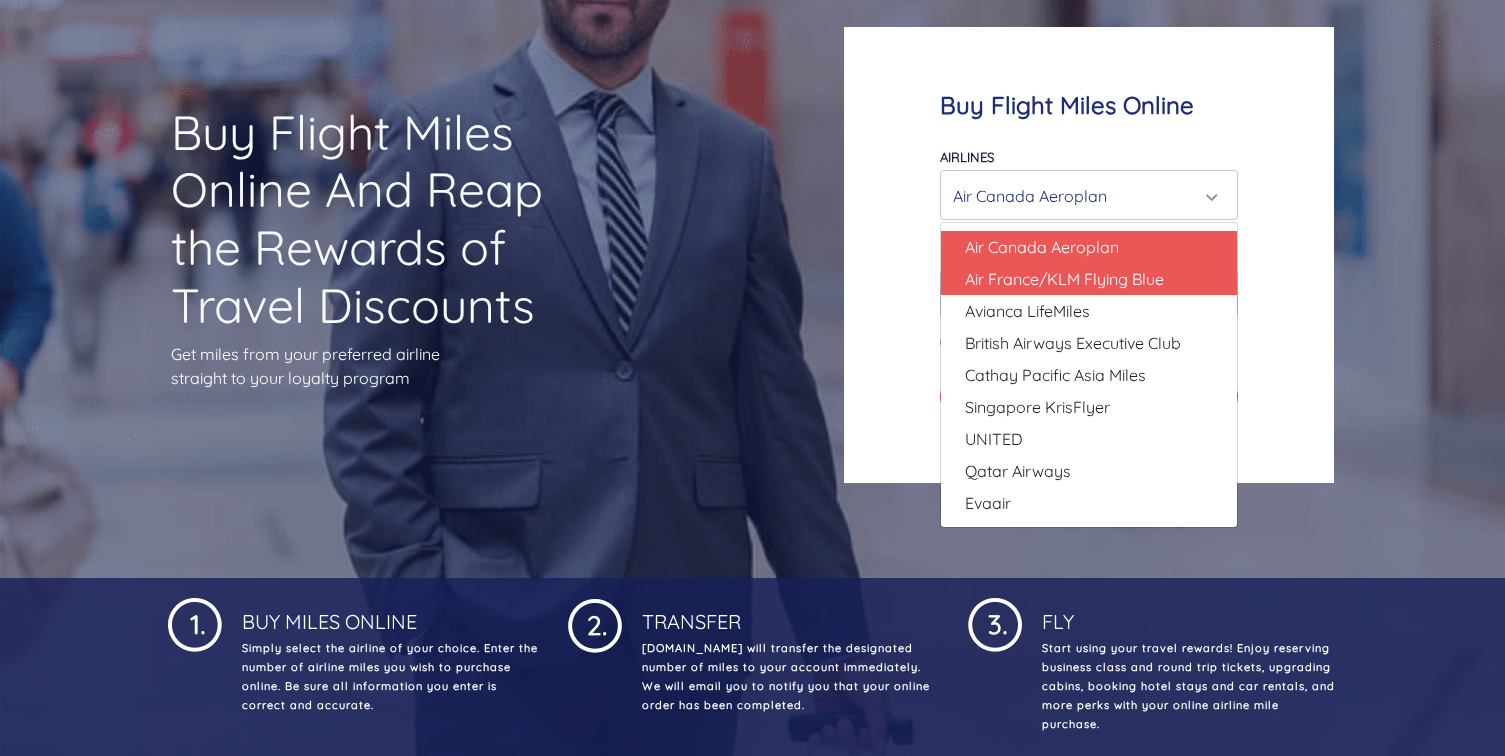 click on "Air France/KLM Flying Blue" at bounding box center [1089, 279] 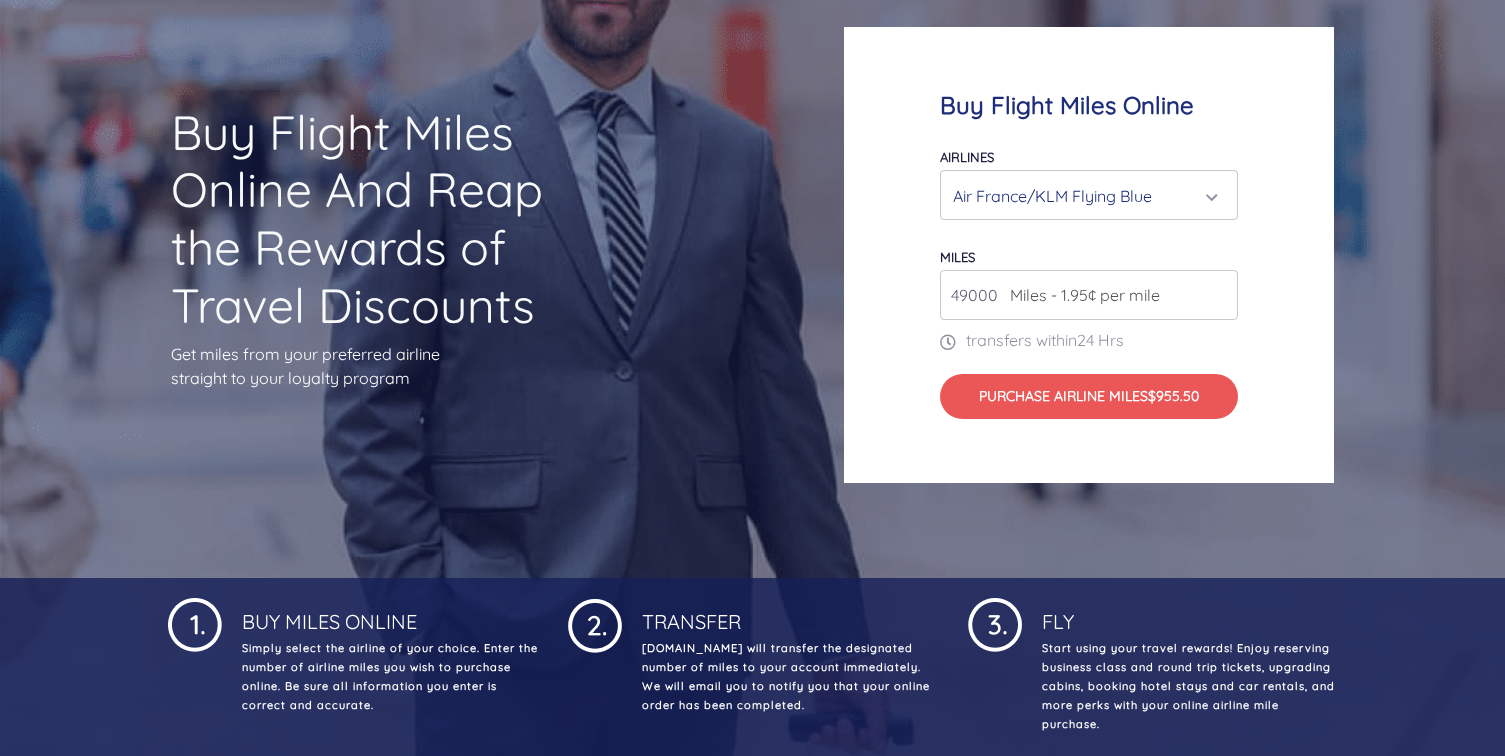 click on "Air France/KLM Flying Blue" at bounding box center [1083, 196] 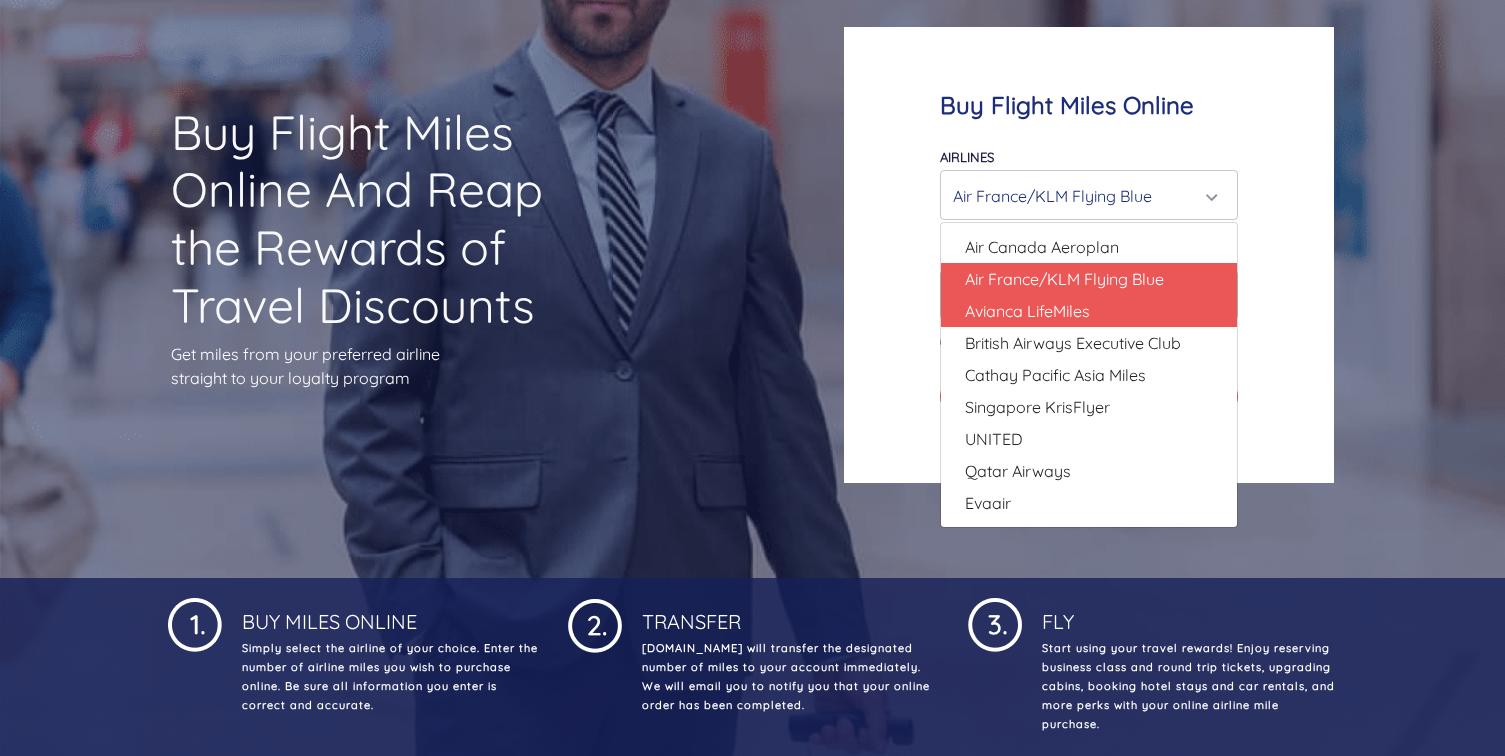 click on "Avianca LifeMiles" at bounding box center (1089, 311) 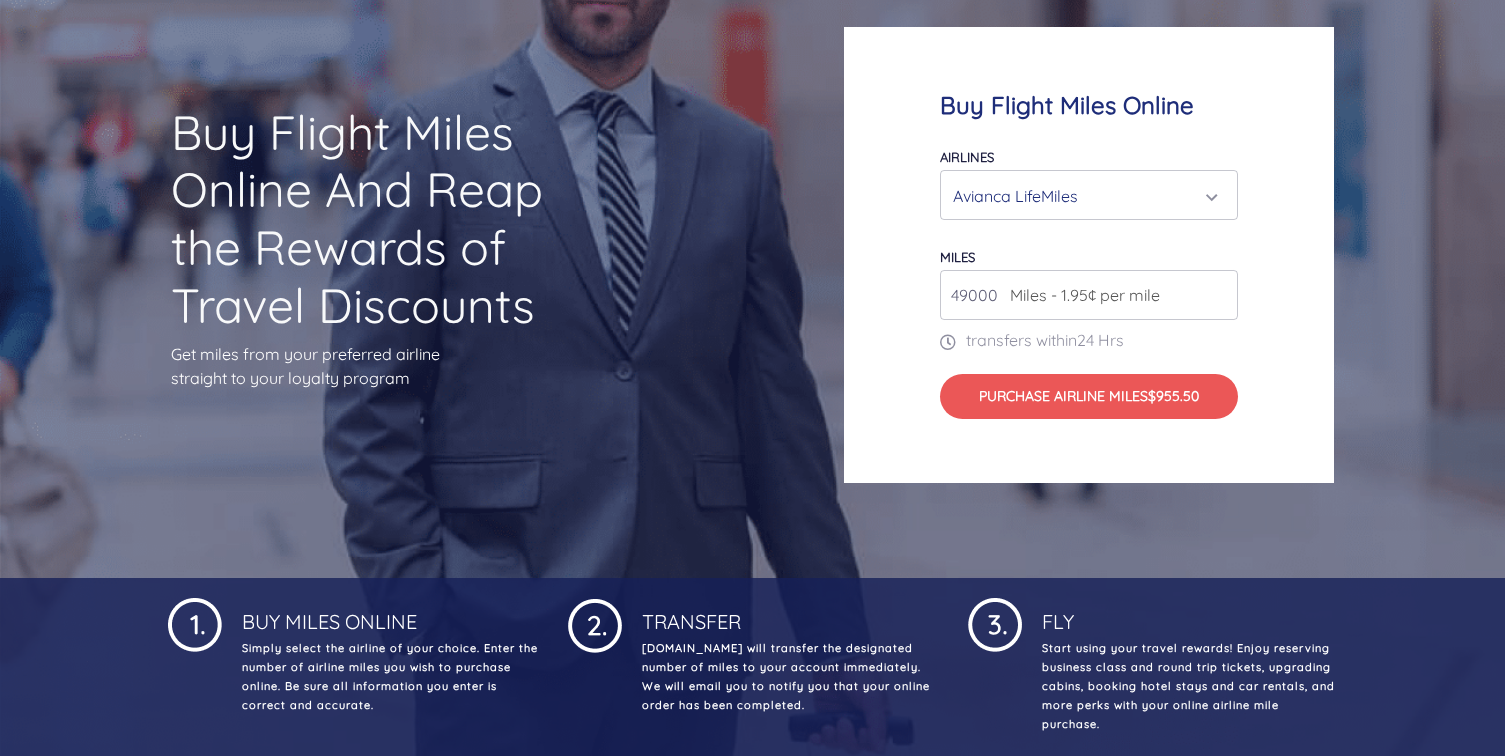 click on "Avianca LifeMiles" at bounding box center (1083, 196) 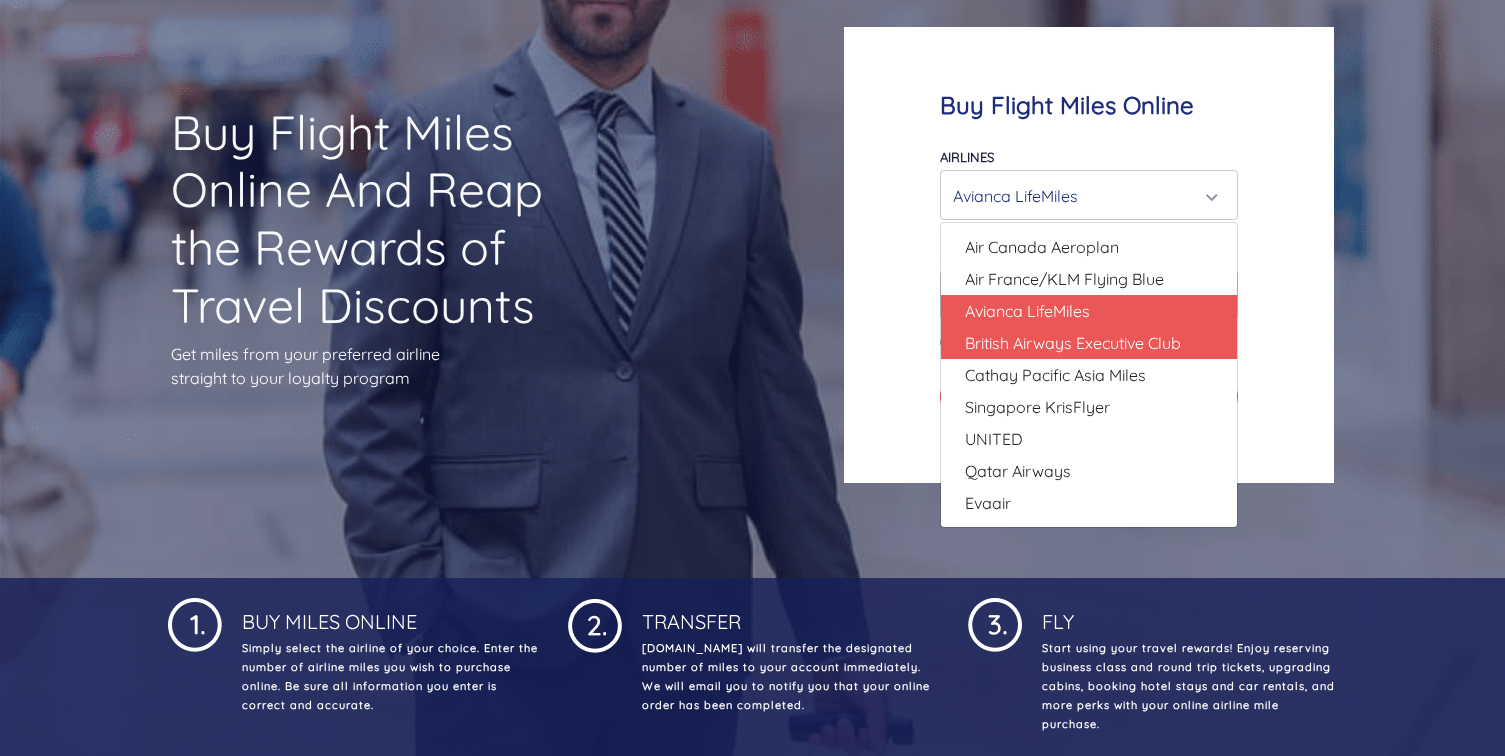 click on "British Airways Executive Club" at bounding box center [1073, 343] 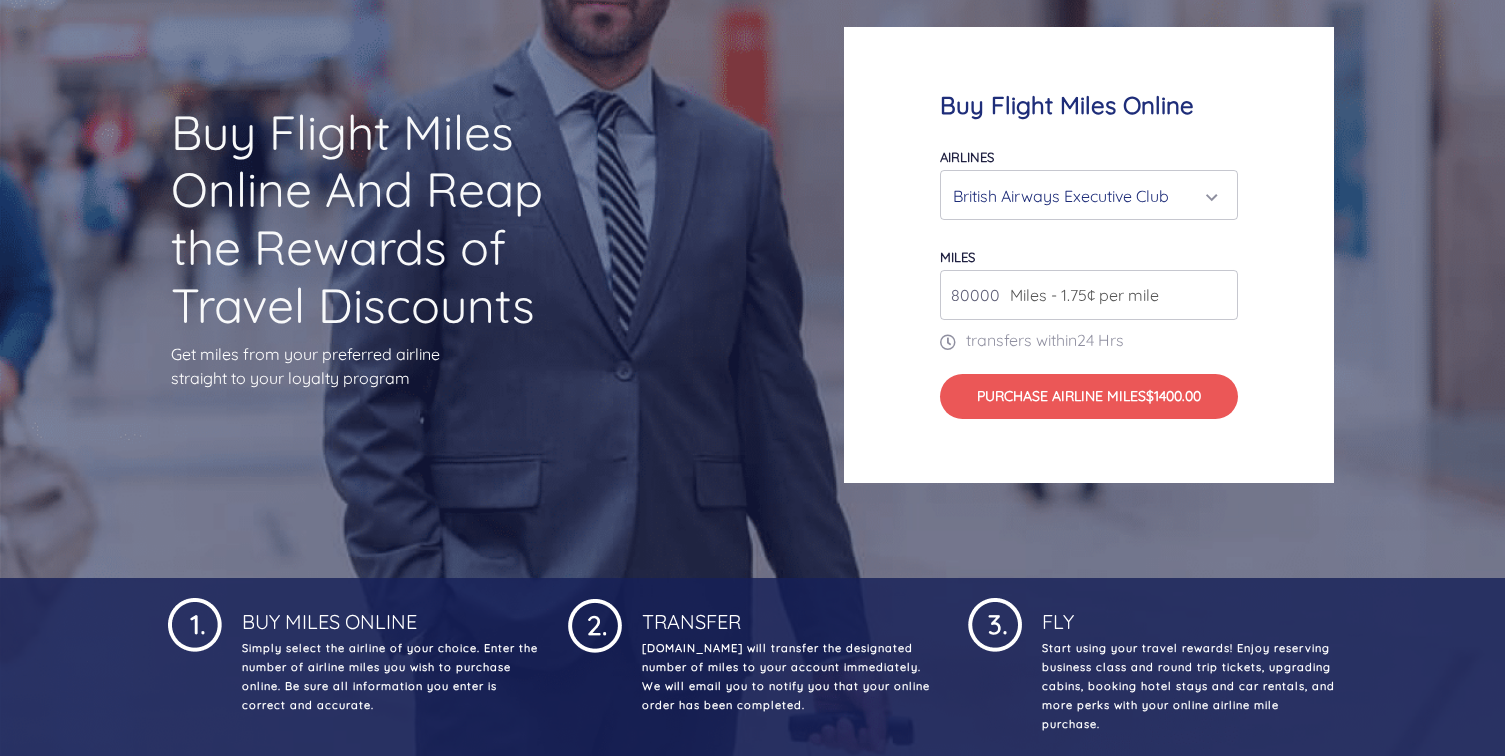 click on "British Airways Executive Club" at bounding box center [1083, 196] 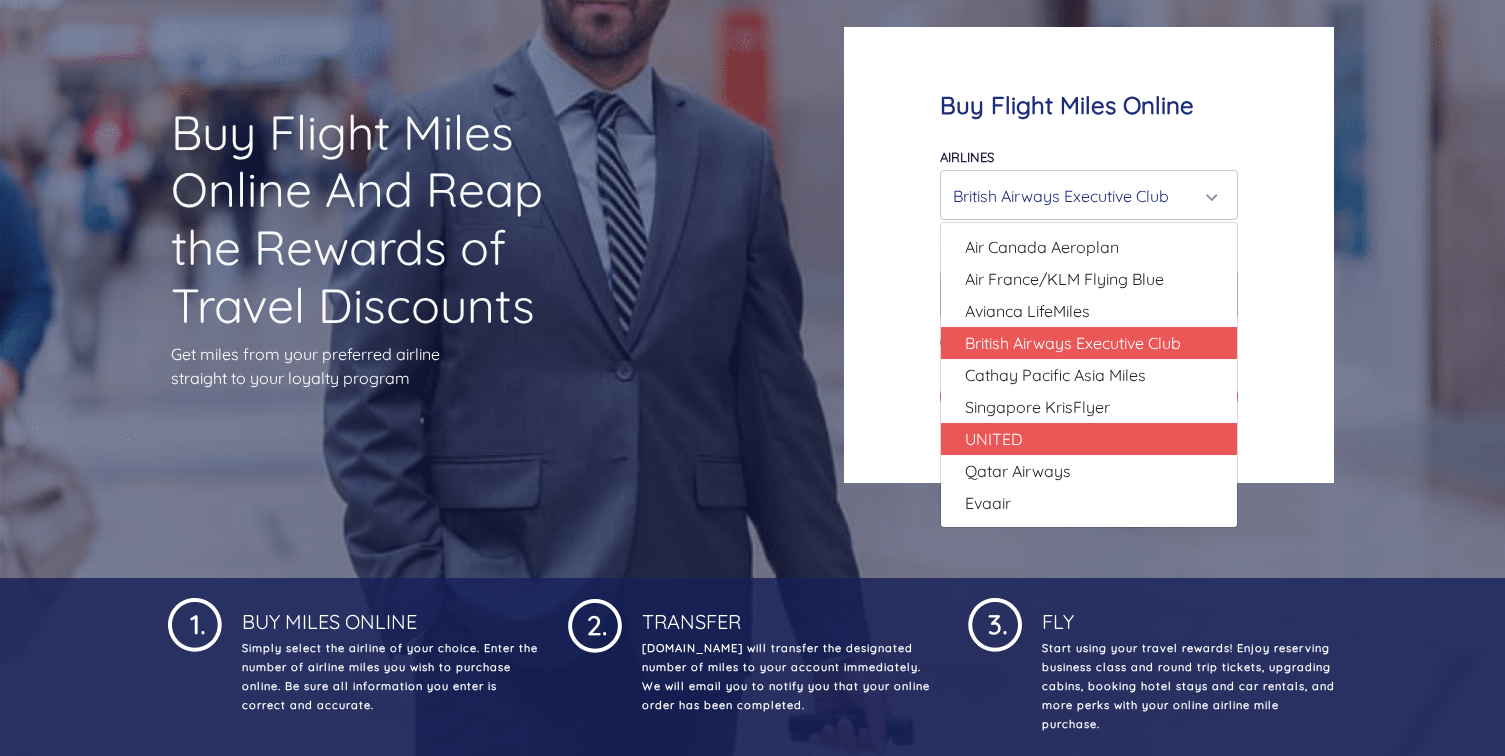 click on "UNITED" at bounding box center (1089, 439) 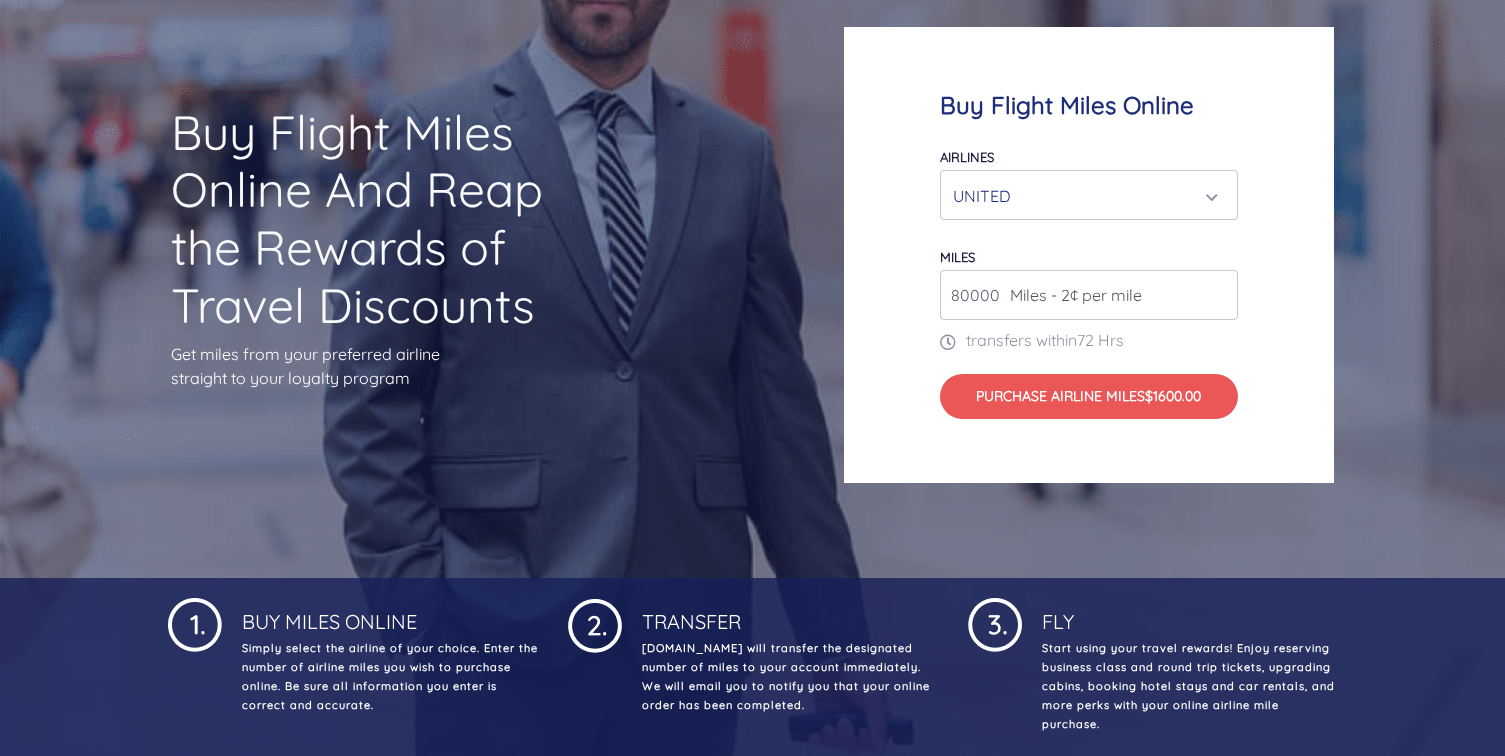 click on "UNITED" at bounding box center [1083, 196] 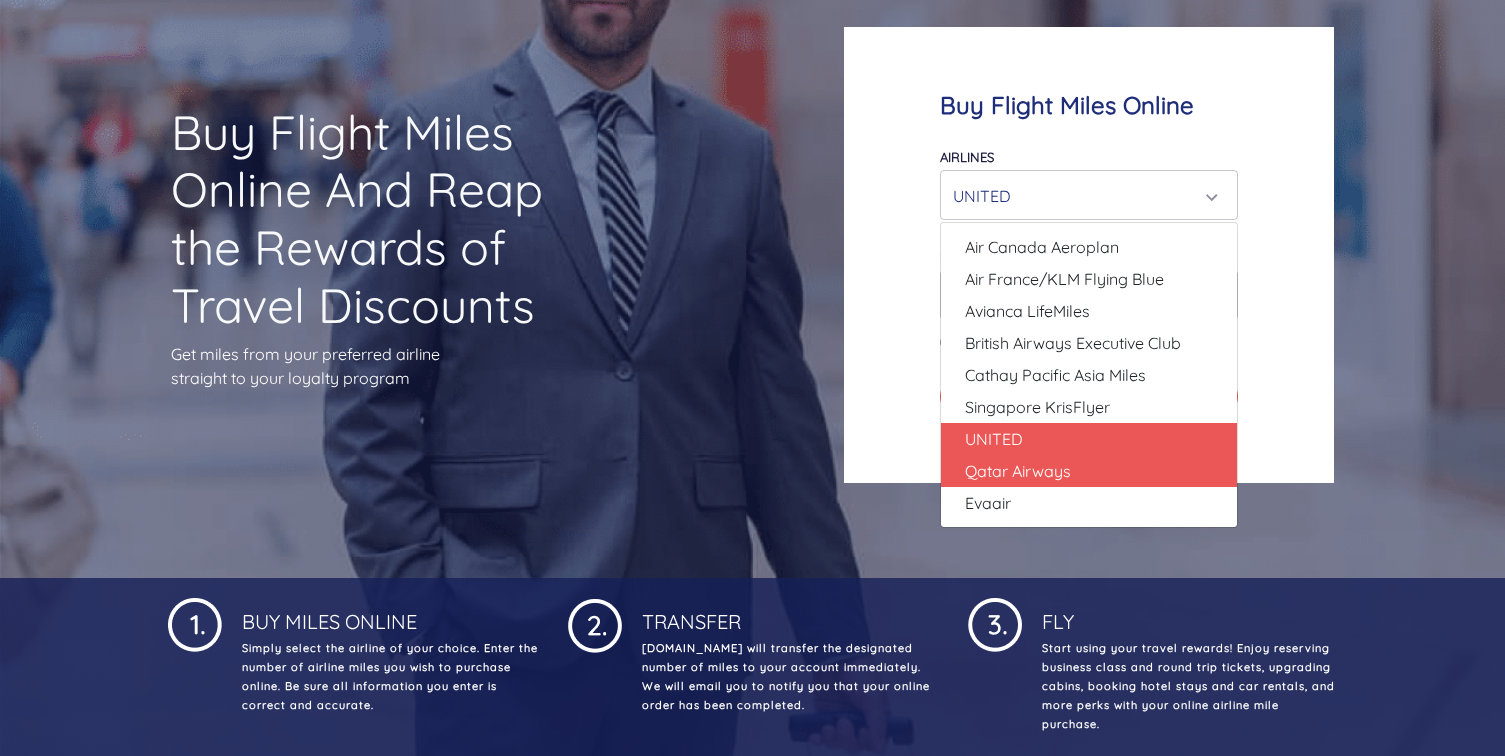 click on "Qatar Airways" at bounding box center (1089, 471) 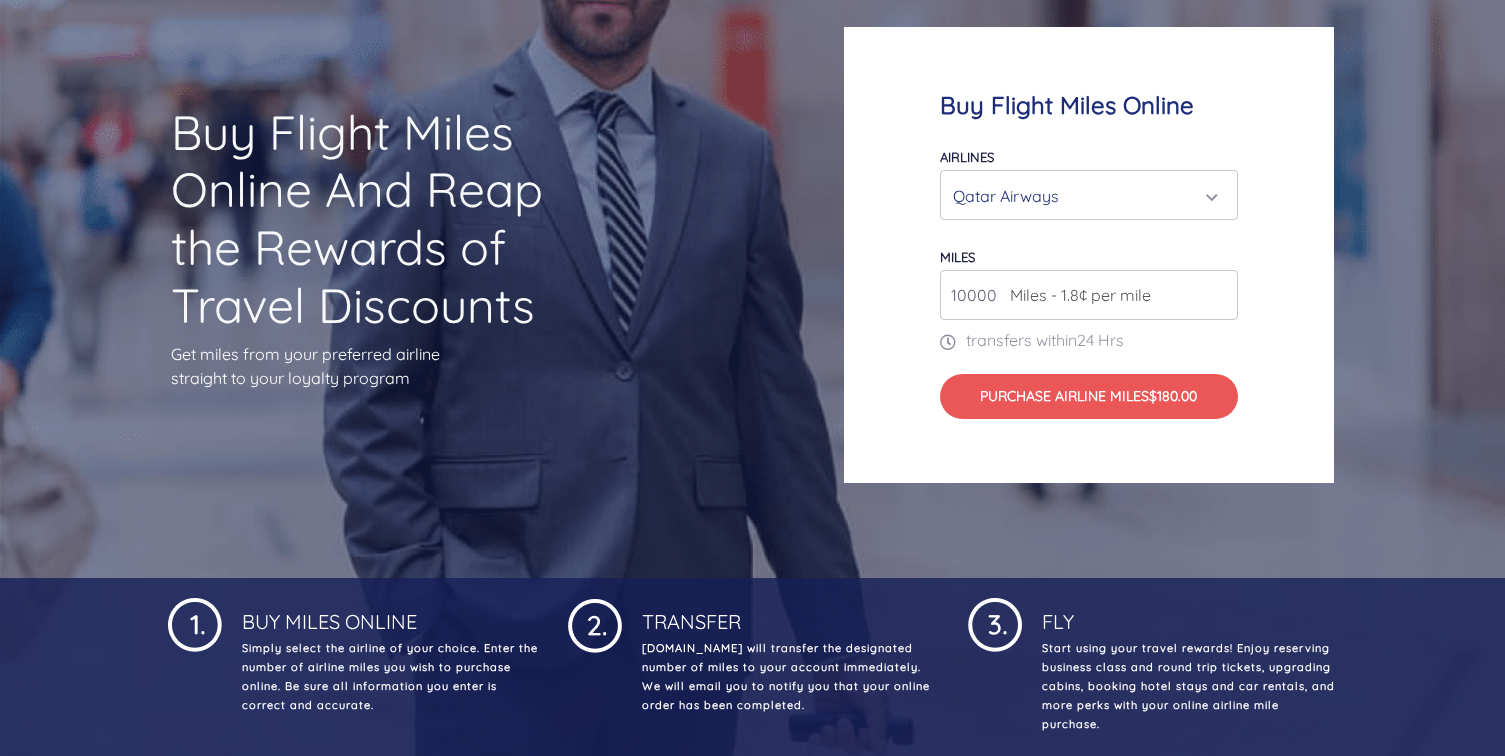 click on "Qatar Airways" at bounding box center [1083, 196] 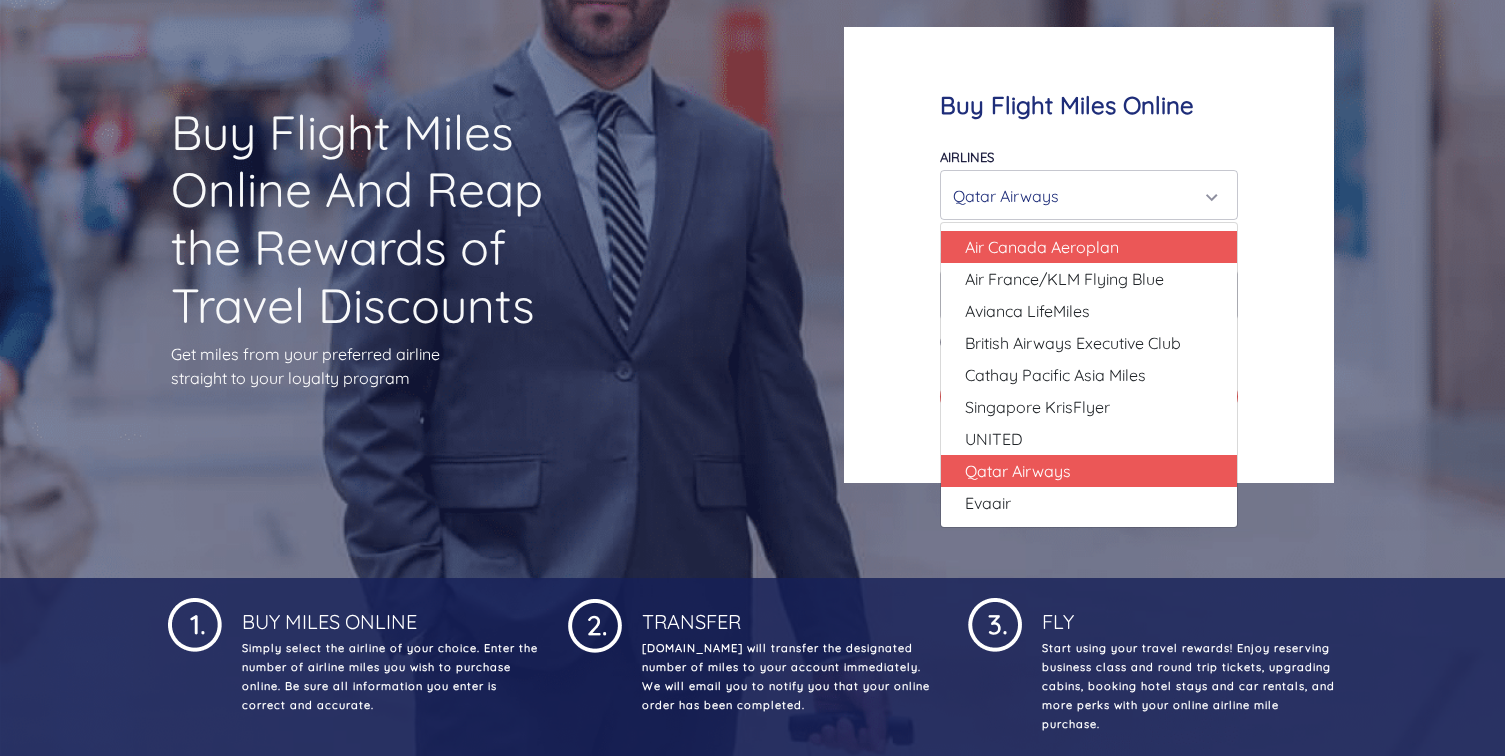 click on "Air Canada Aeroplan" at bounding box center [1042, 247] 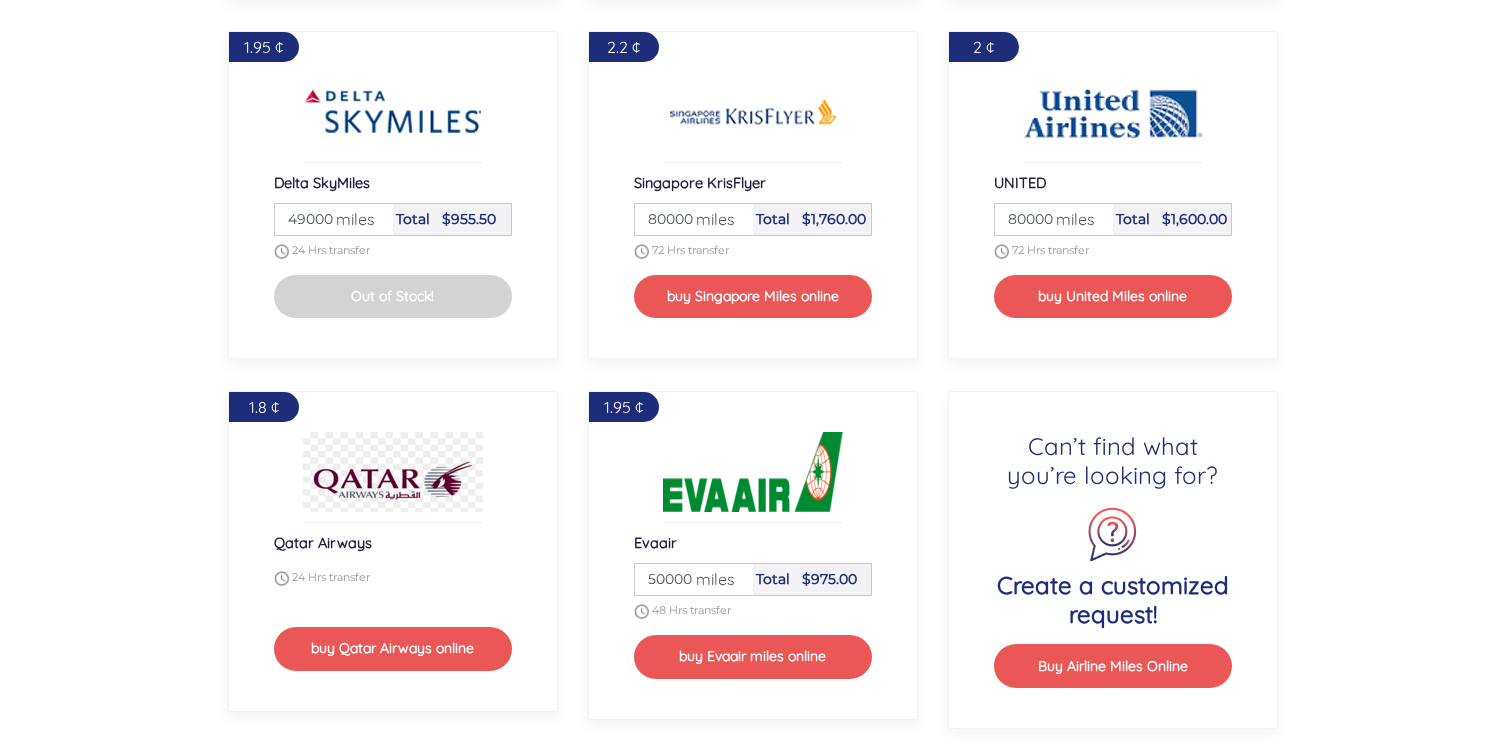 scroll, scrollTop: 2343, scrollLeft: 0, axis: vertical 